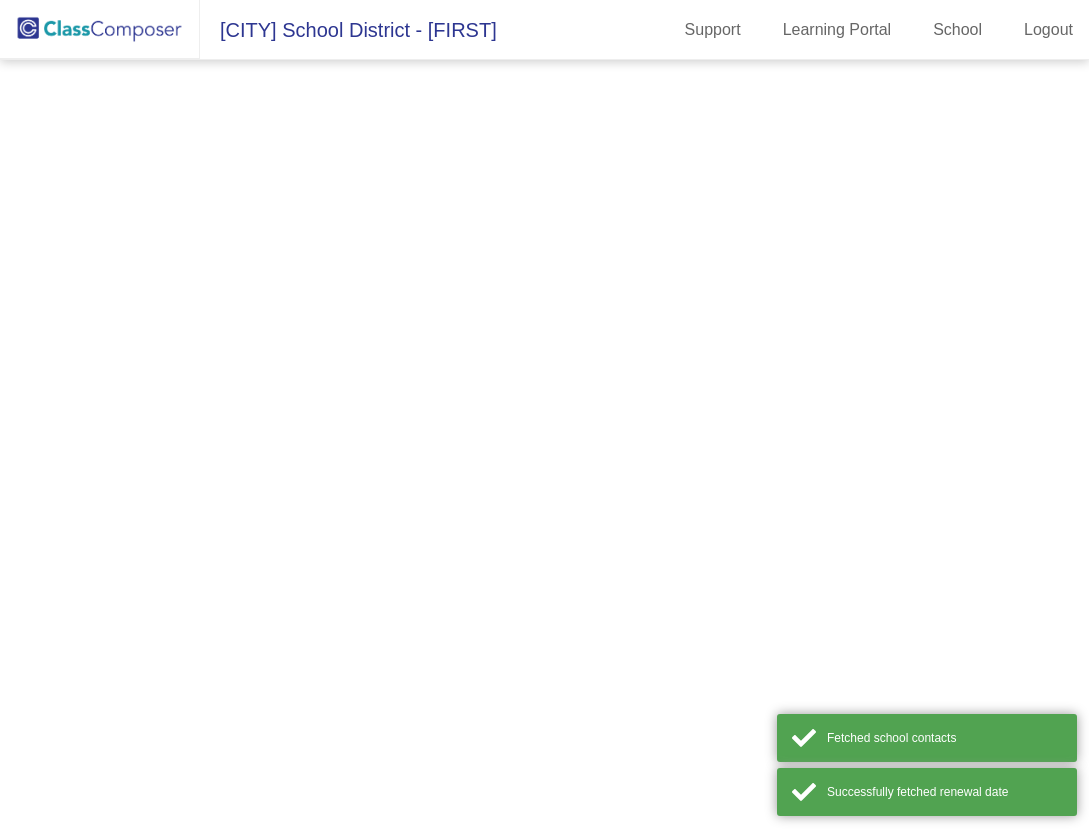 scroll, scrollTop: 0, scrollLeft: 0, axis: both 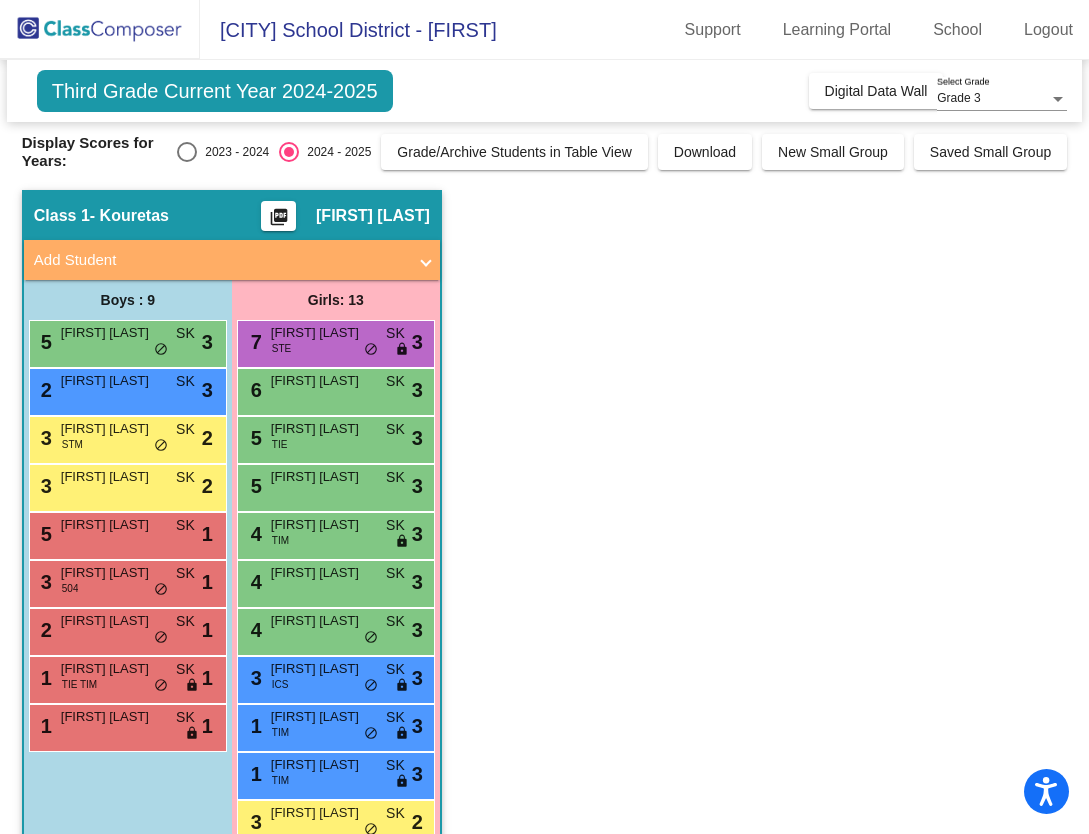 click on "Third Grade Current Year 2024-2025" 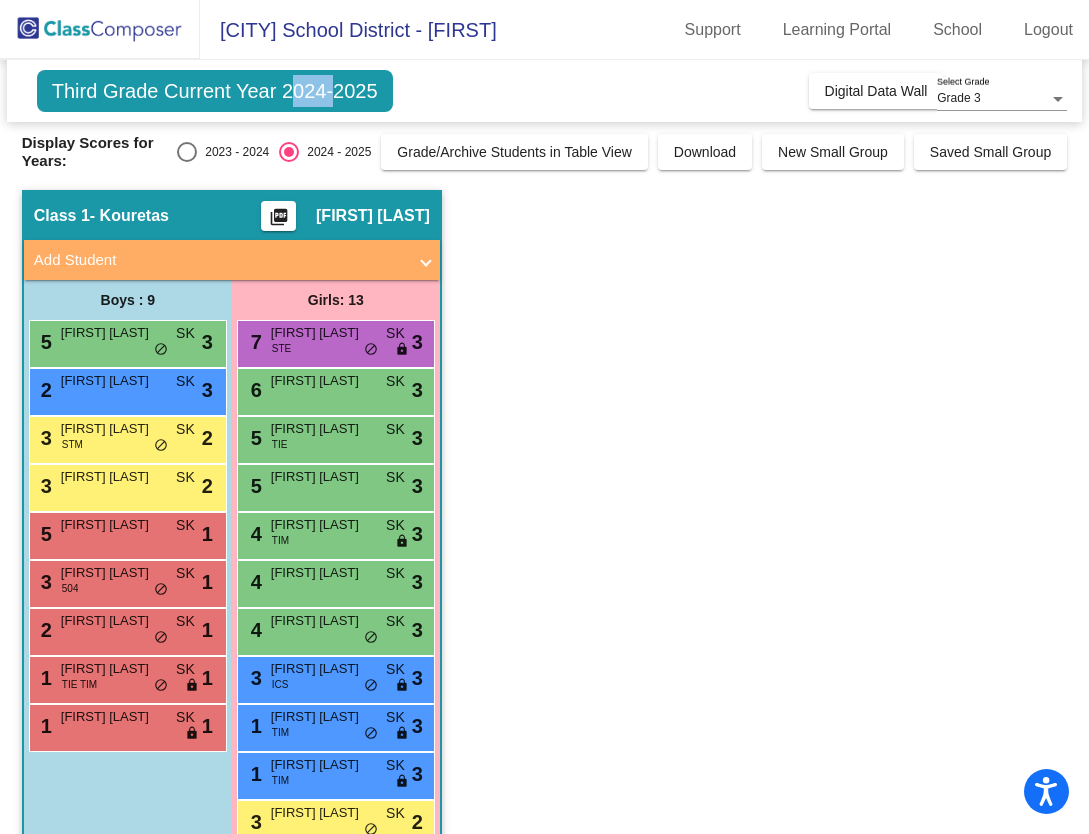 click on "Third Grade Current Year 2024-2025" 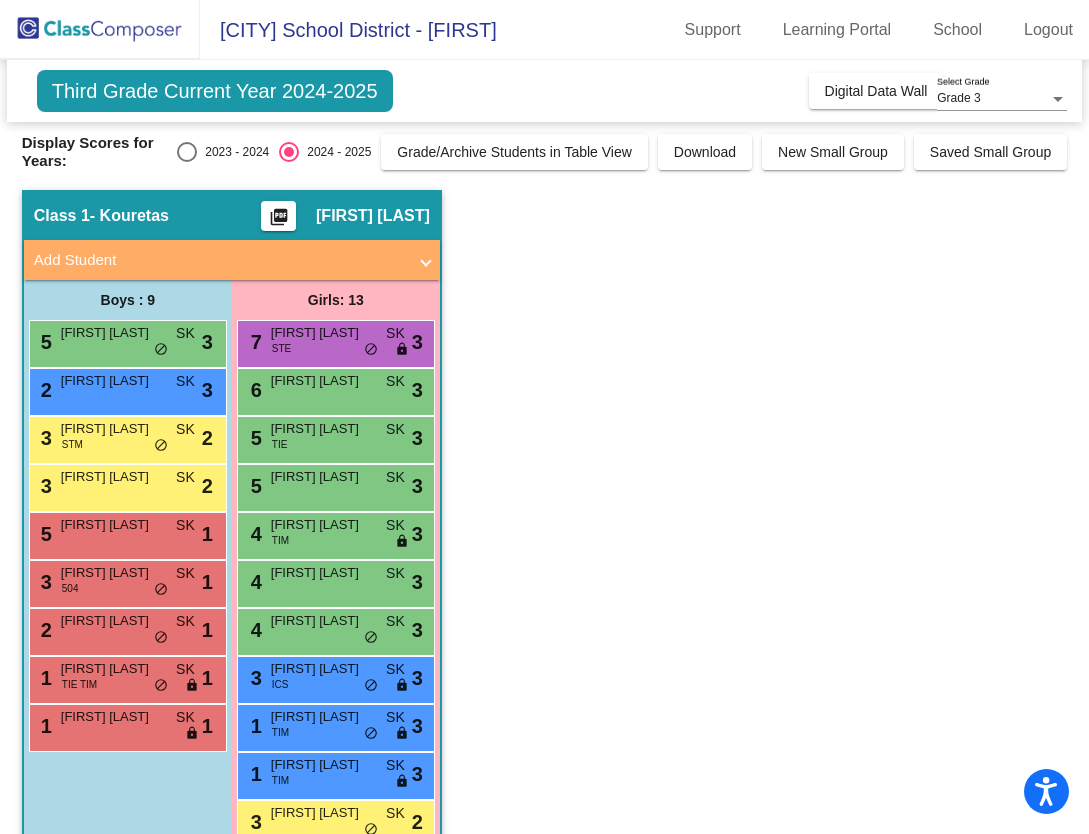 click on "Grade 3" at bounding box center [958, 98] 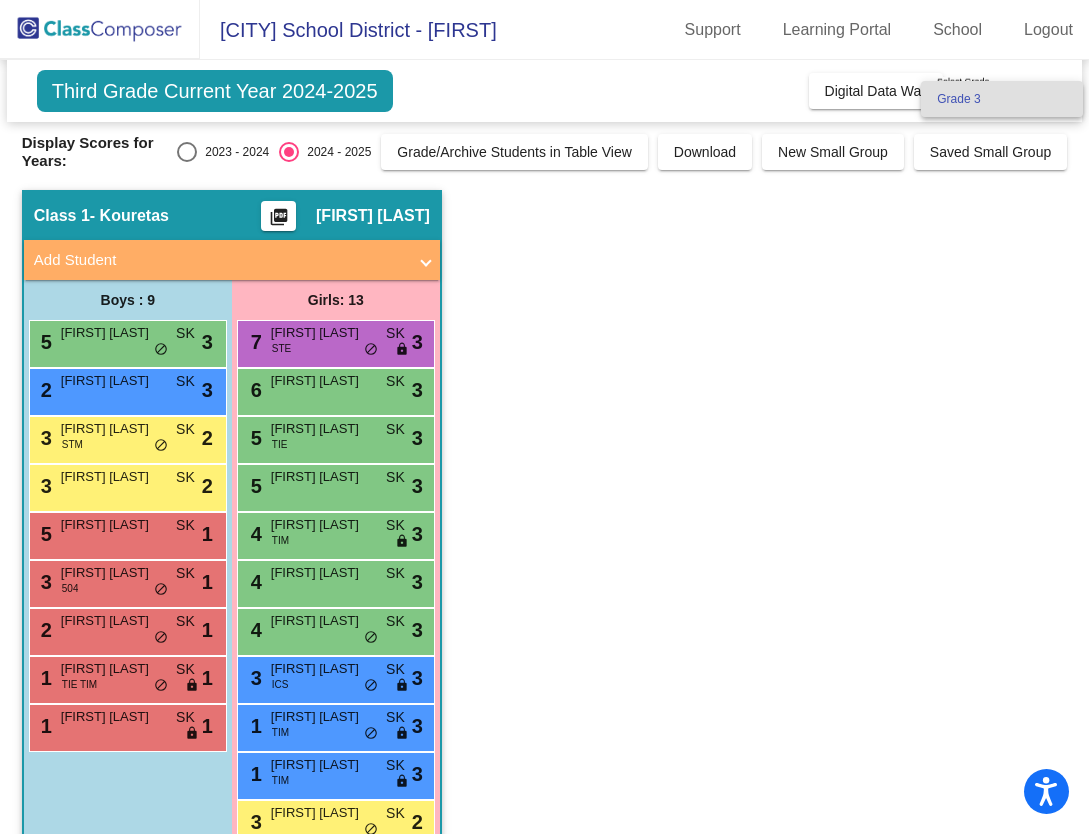 click on "Grade 3" at bounding box center [1002, 99] 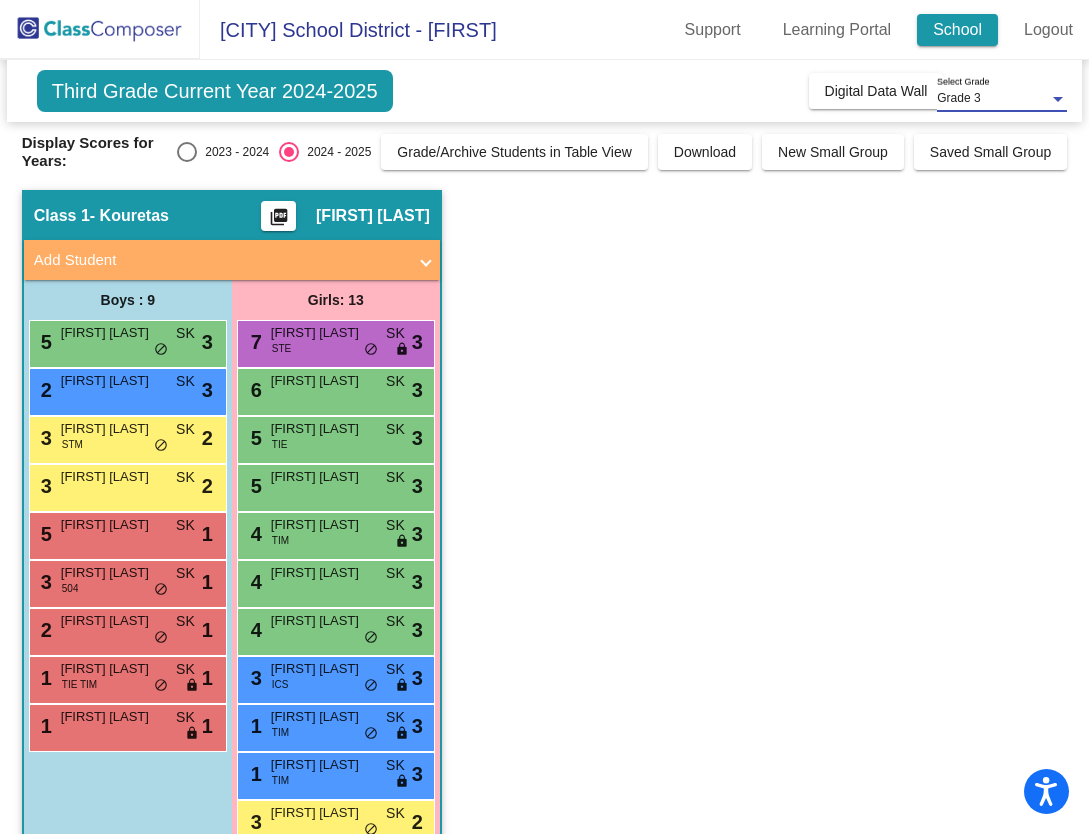 click on "School" 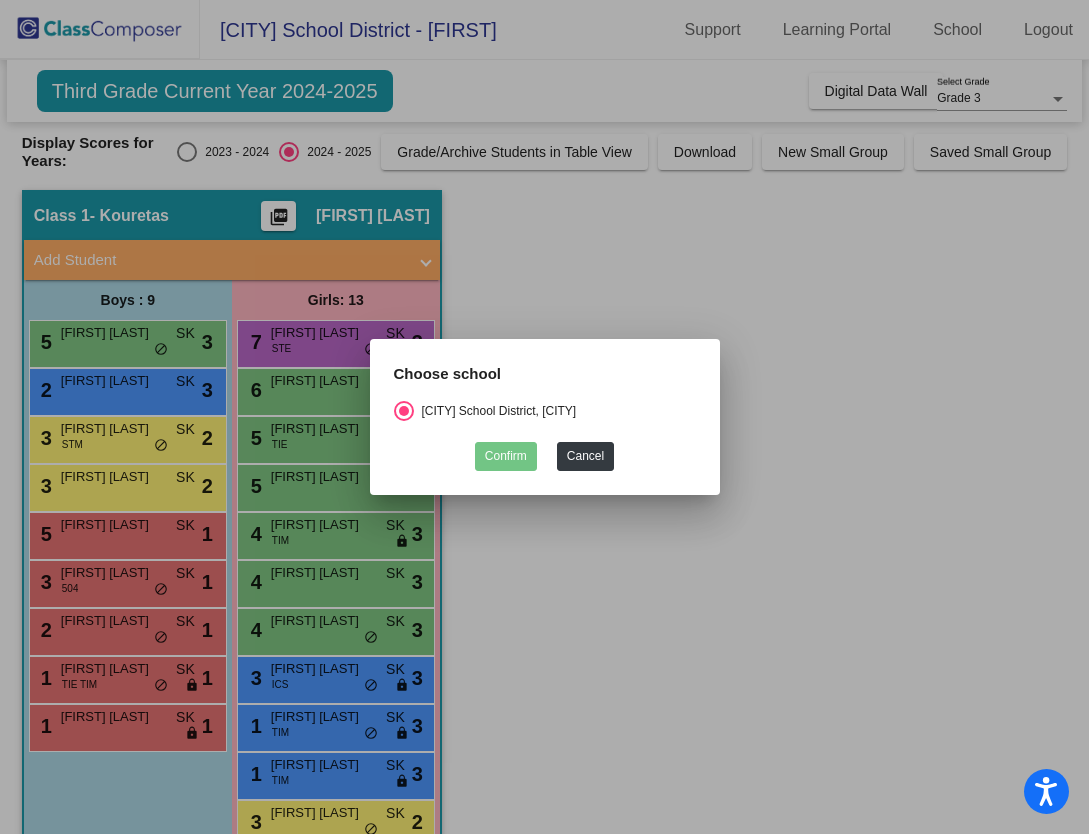 click on "Choose school    [CITY] School District - [CITY] Confirm Cancel" at bounding box center [545, 417] 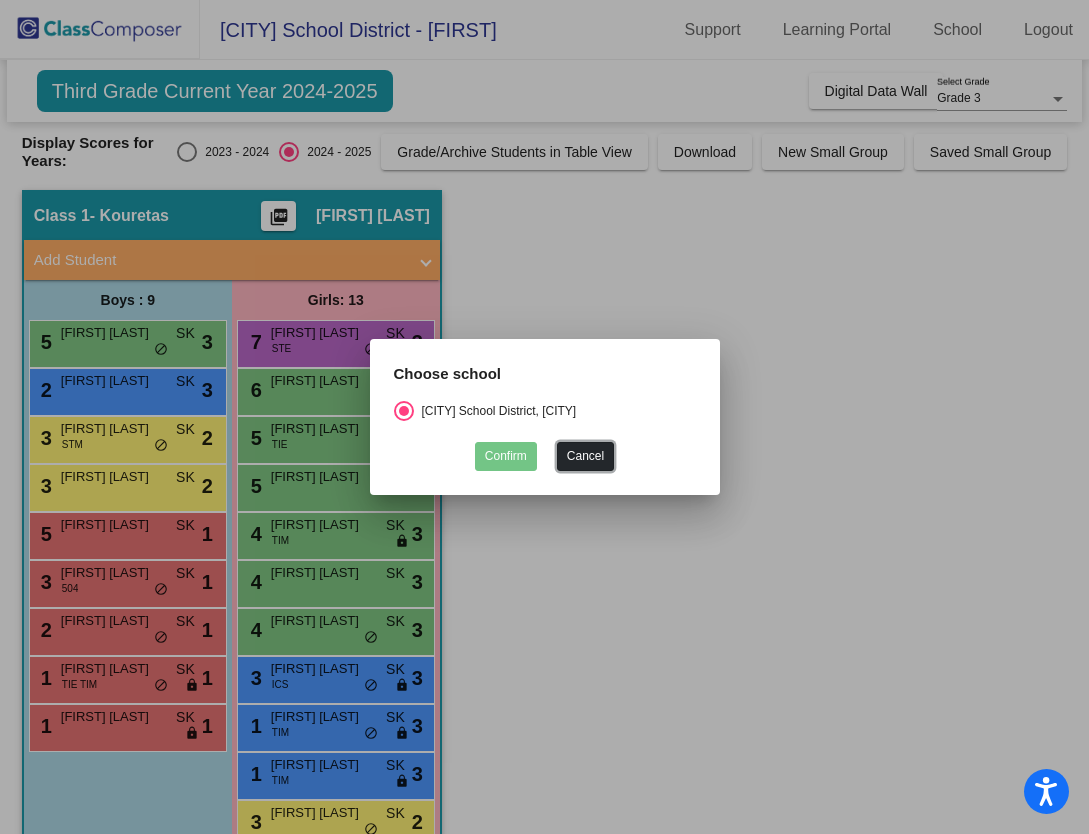 click on "Cancel" at bounding box center [585, 456] 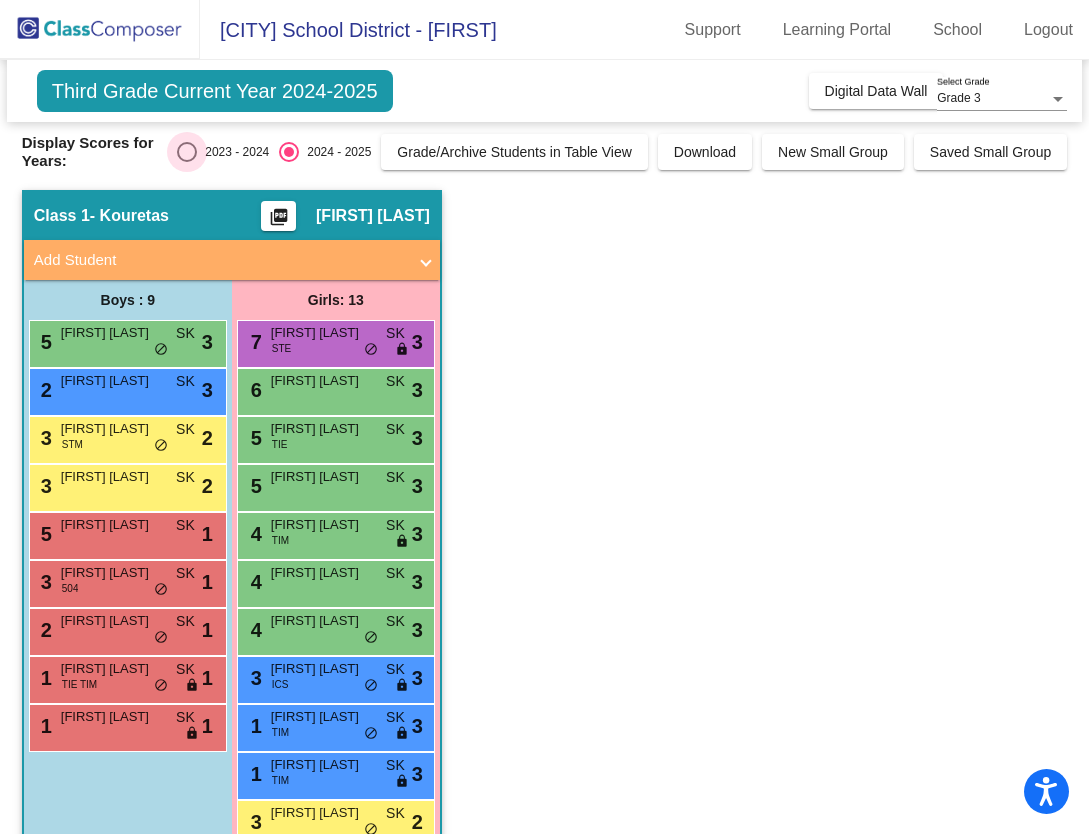 click at bounding box center [187, 152] 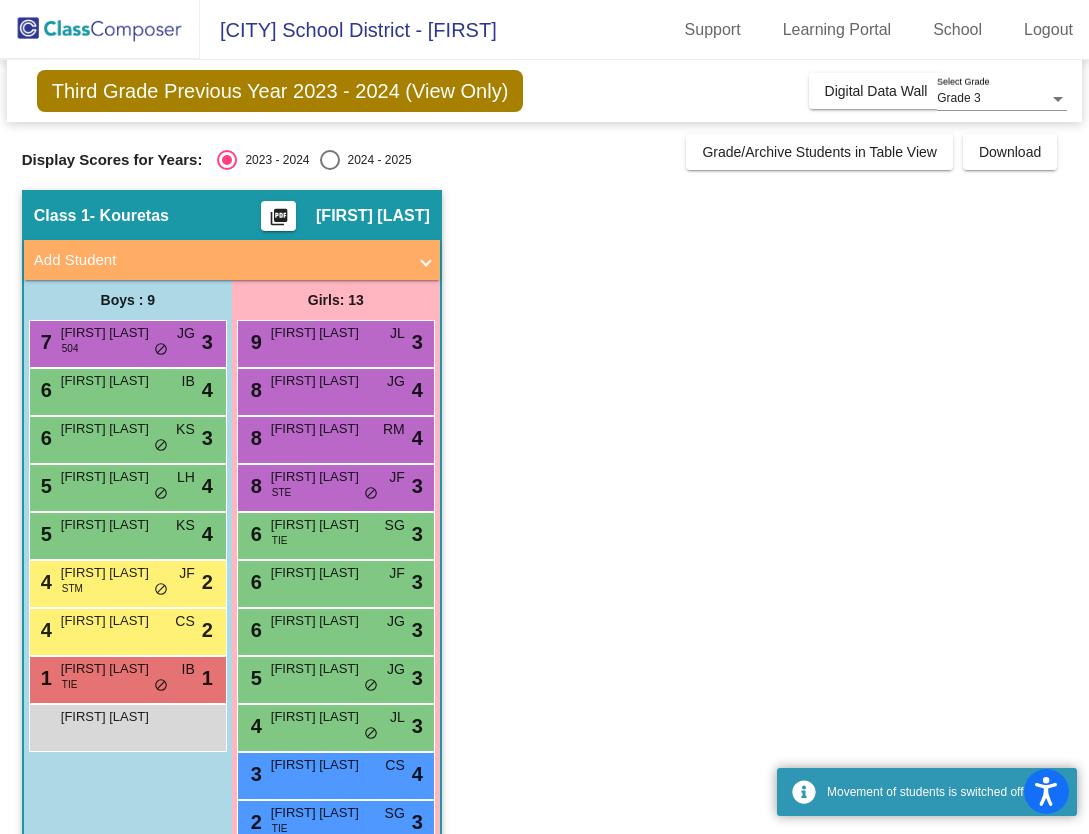 click at bounding box center [330, 160] 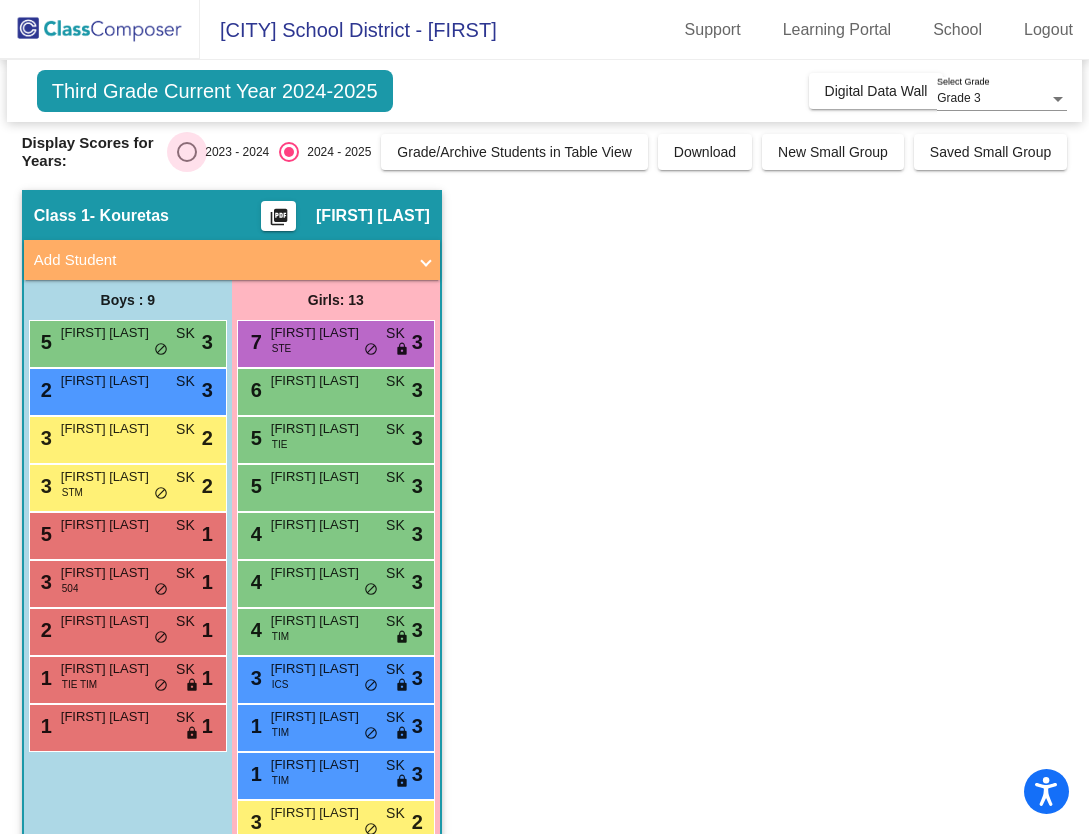 click on "2023 - 2024" at bounding box center (233, 152) 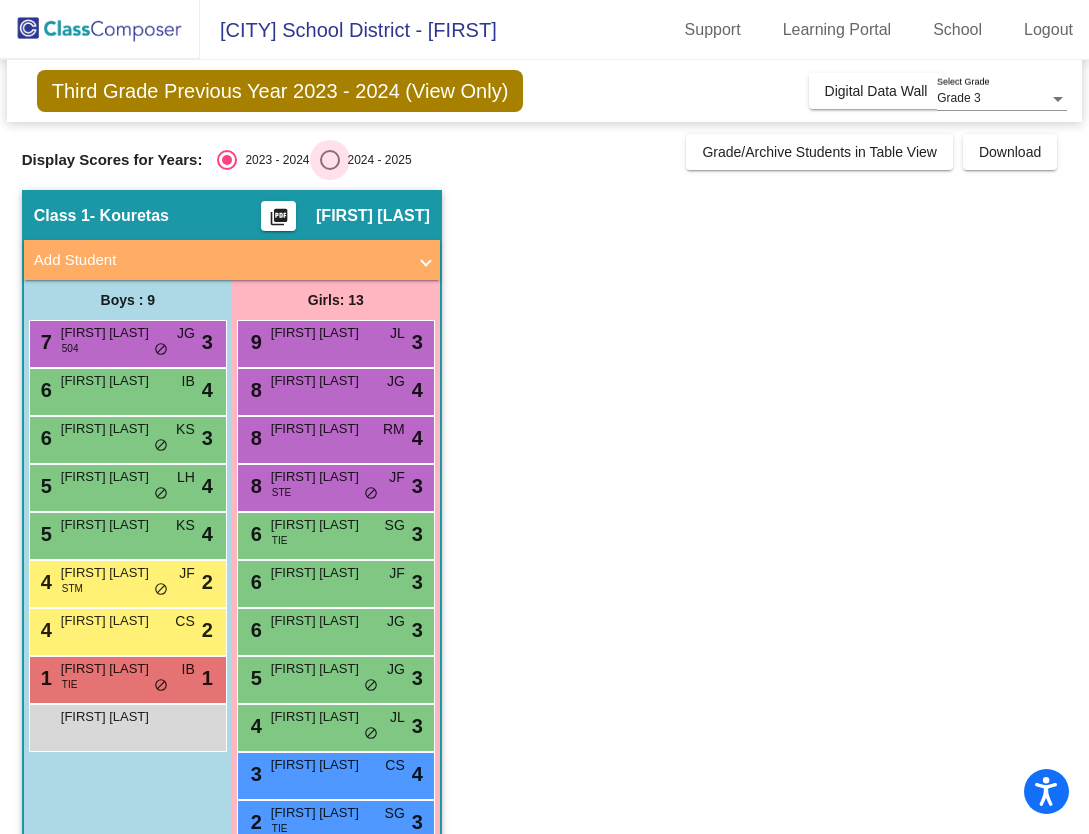 click on "2024 - 2025" at bounding box center [376, 160] 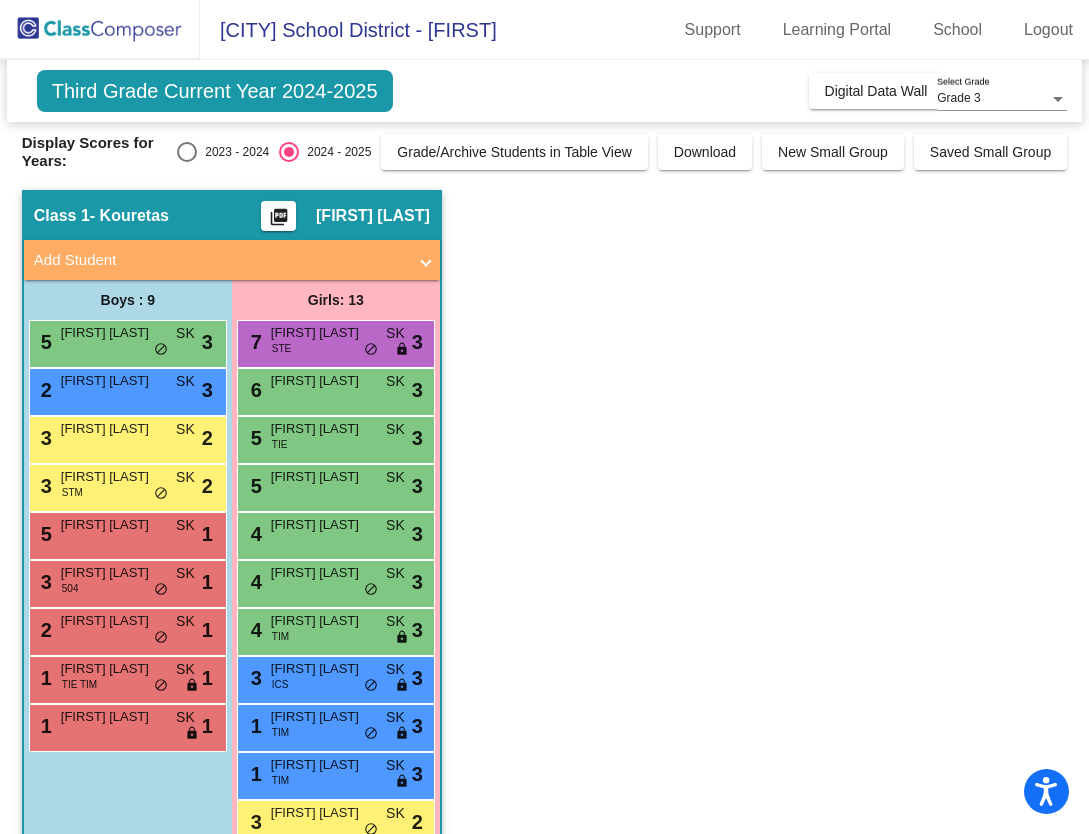 click on "2023 - 2024" at bounding box center [233, 152] 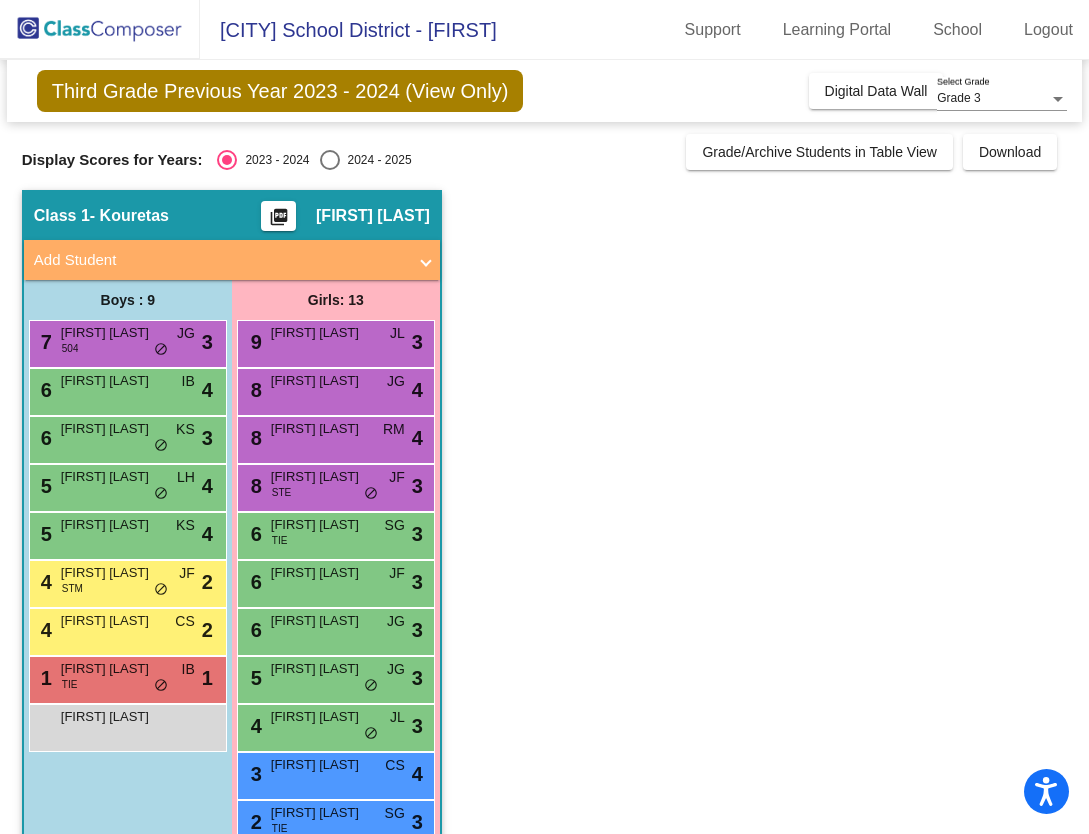 click on "Third Grade Previous Year 2023 - 2024 (View Only)  Add, Move, or Retain Students Off   On  Incoming   Digital Data Wall    Display Scores for Years:   2023 - 2024   2024 - 2025  Grade/Archive Students in Table View   Download   New Small Group   Saved Small Group   Notes   Download Class List   Import Students   New Small Group   Saved Small Group  Display Scores for Years:   2023 - 2024   2024 - 2025 Hallway   - Hallway Class  picture_as_pdf  Add Student  First Name Last Name Student Id  (Recommended)   Boy   Girl   Non Binary Add Close  Boys : 33  [FIRST] [LAST] lock do_not_disturb_alt [FIRST] [LAST] lock do_not_disturb_alt [FIRST] [LAST] lock do_not_disturb_alt [FIRST] [LAST] lock do_not_disturb_alt [FIRST] [LAST] lock do_not_disturb_alt [FIRST] [LAST] lock do_not_disturb_alt [FIRST] [LAST] lock do_not_disturb_alt [FIRST] [LAST] lock do_not_disturb_alt [FIRST] [LAST] lock do_not_disturb_alt [FIRST] [LAST] lock do_not_disturb_alt [FIRST] [LAST] lock do_not_disturb_alt [FIRST] [LAST] lock lock 7" 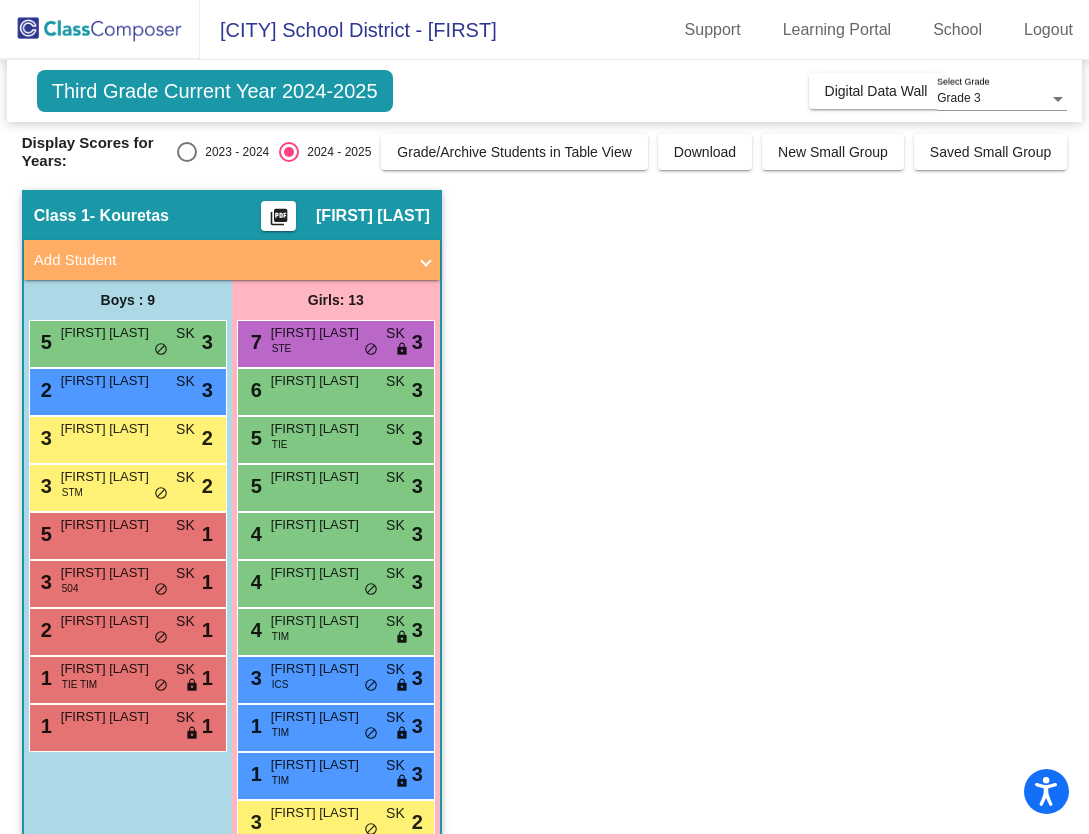 click on "Display Scores for Years:   2023 - 2024   2024 - 2025" 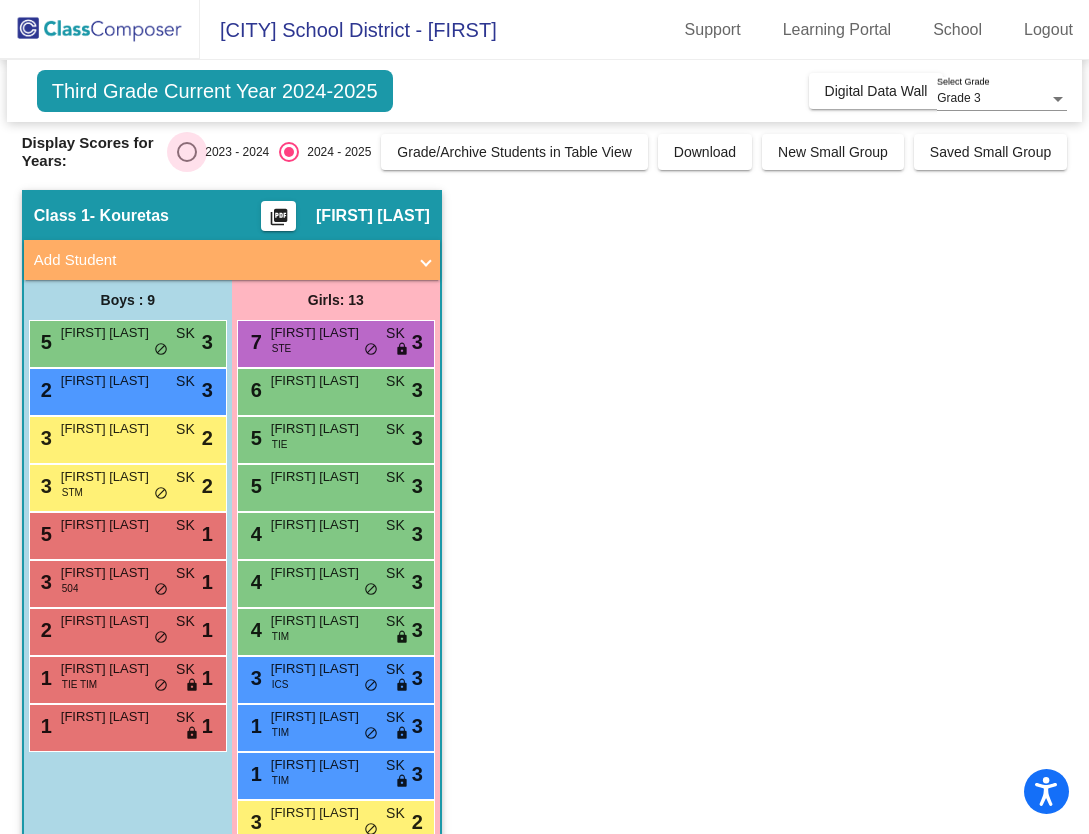 click at bounding box center (187, 152) 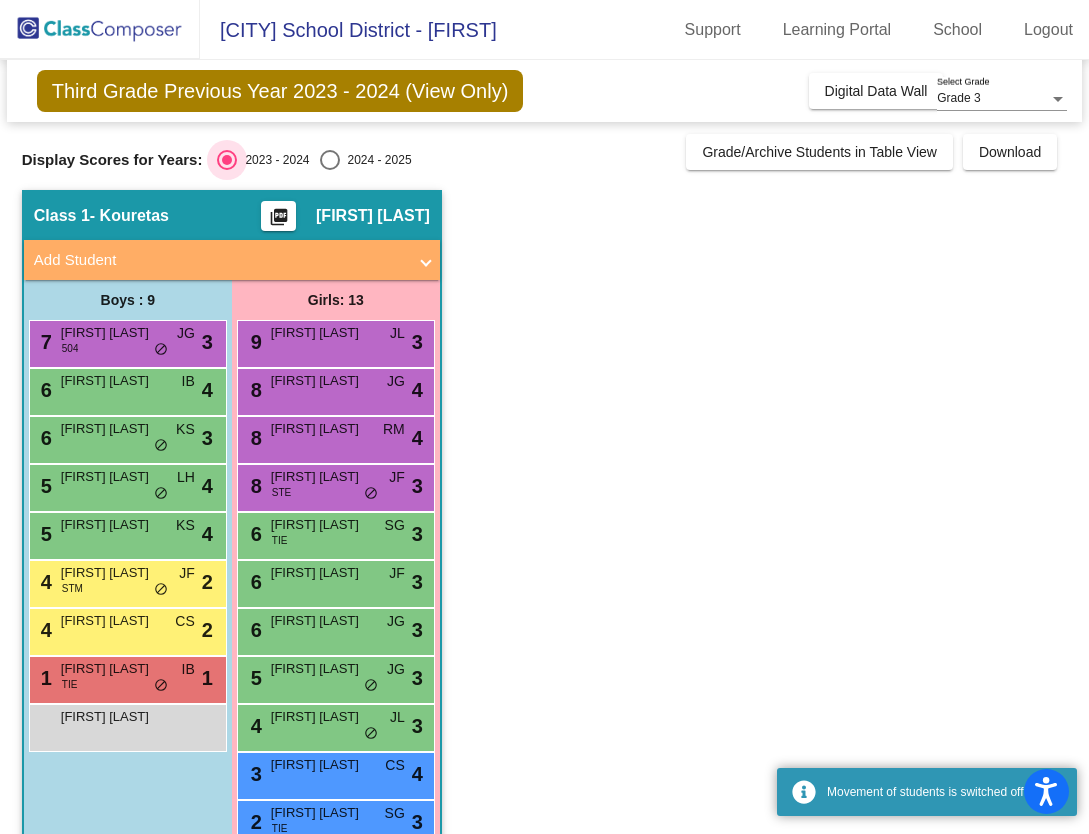 click on "2023 - 2024" at bounding box center [273, 160] 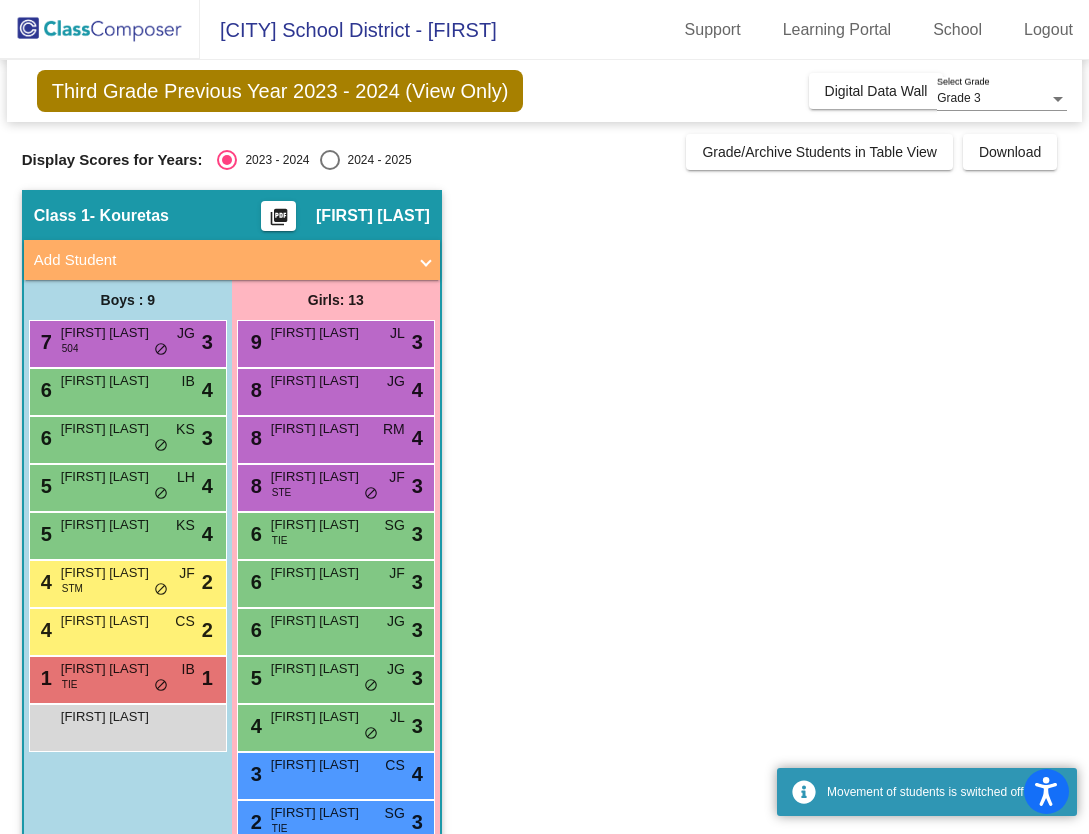 click at bounding box center [330, 160] 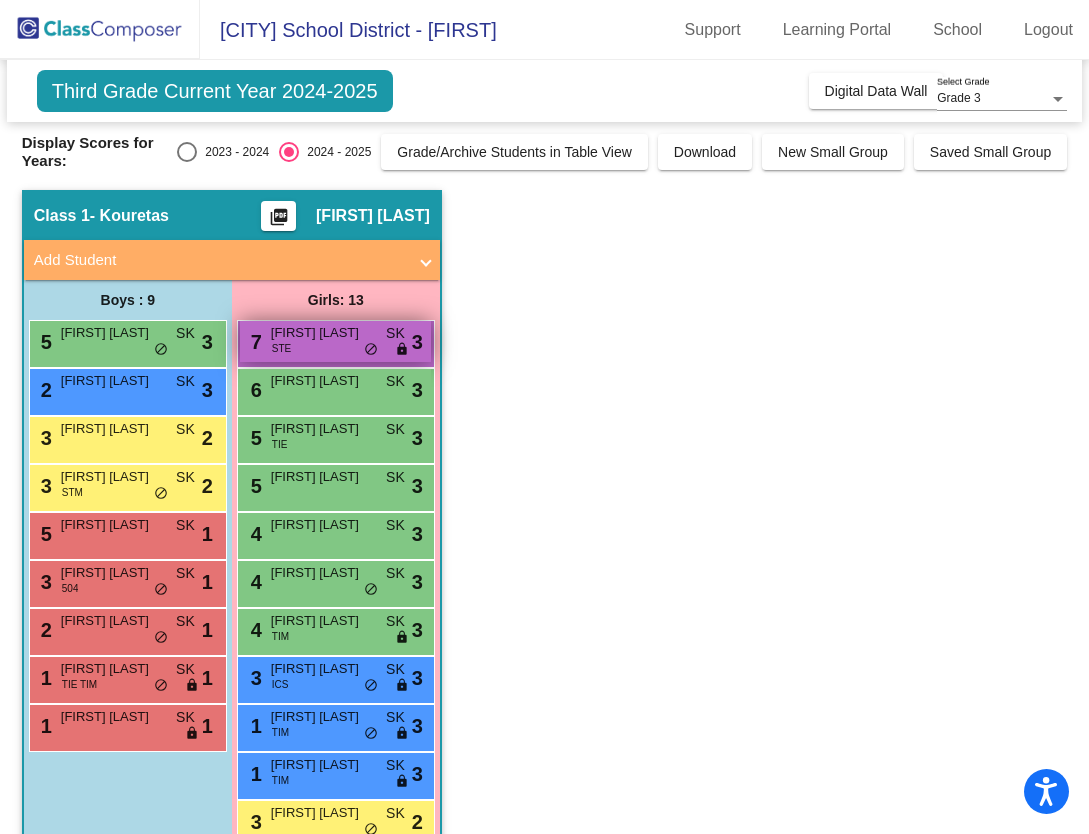 click on "STE" at bounding box center [281, 348] 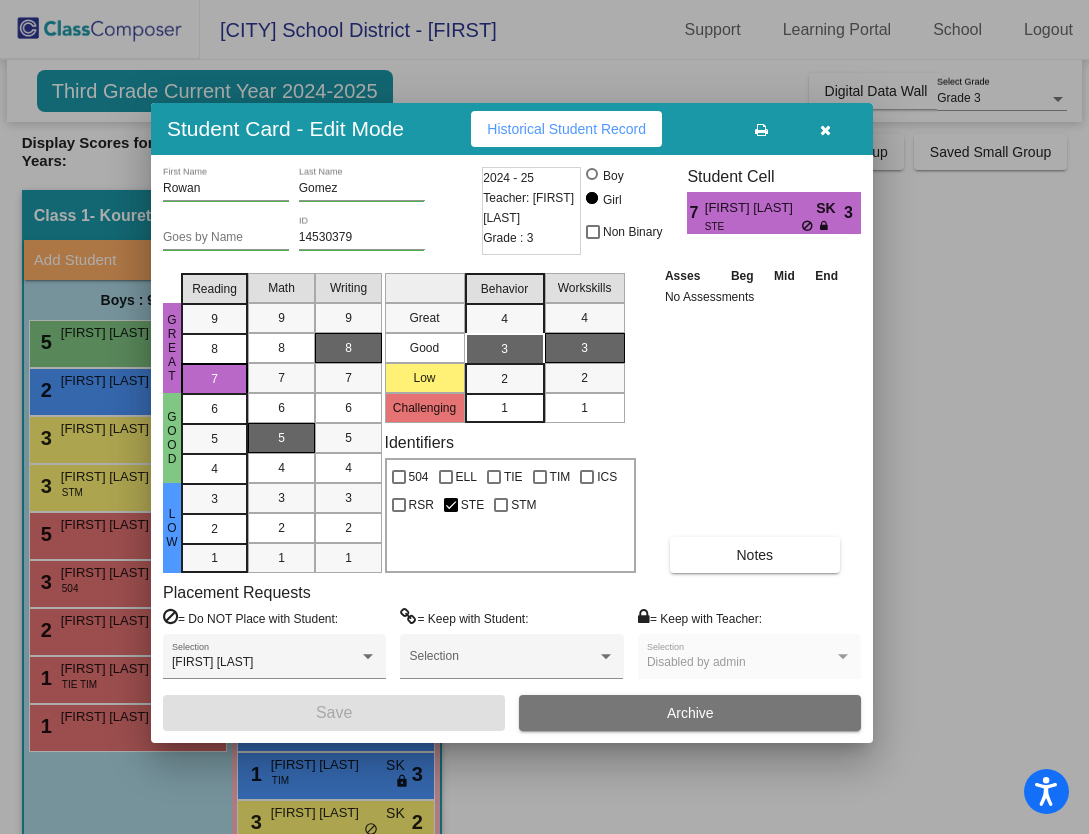 drag, startPoint x: 1011, startPoint y: 135, endPoint x: 680, endPoint y: 142, distance: 331.074 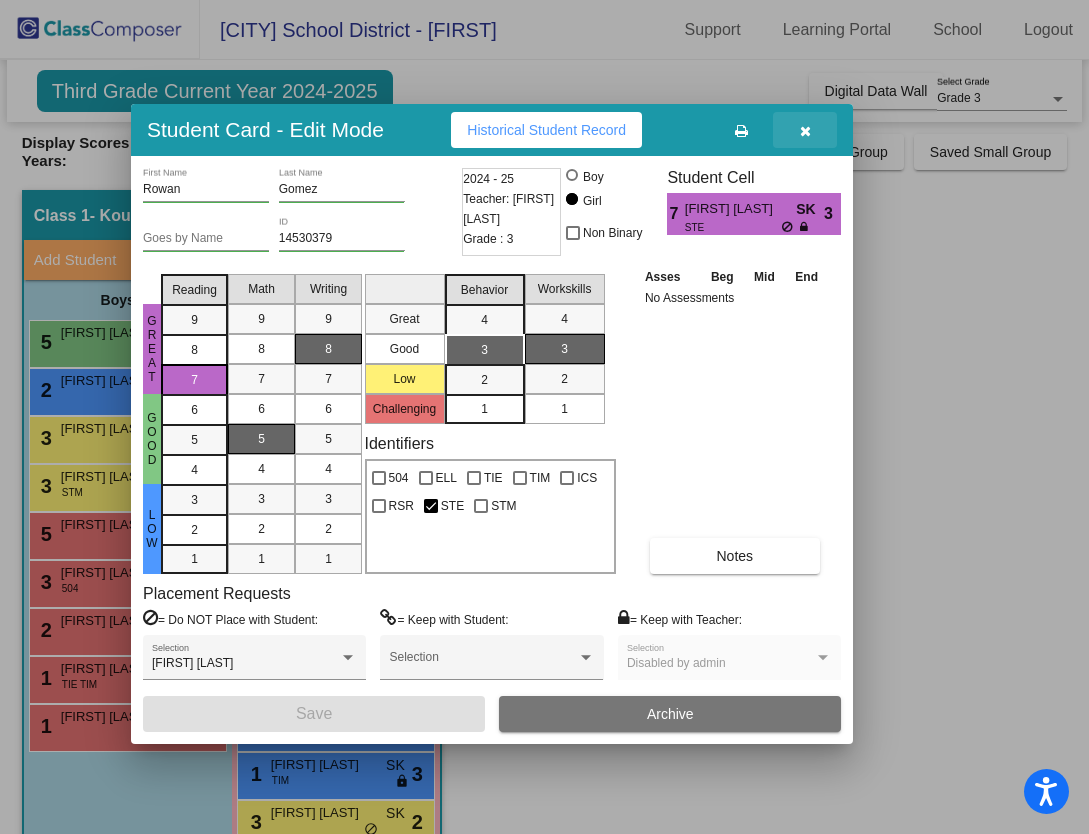 click at bounding box center [805, 131] 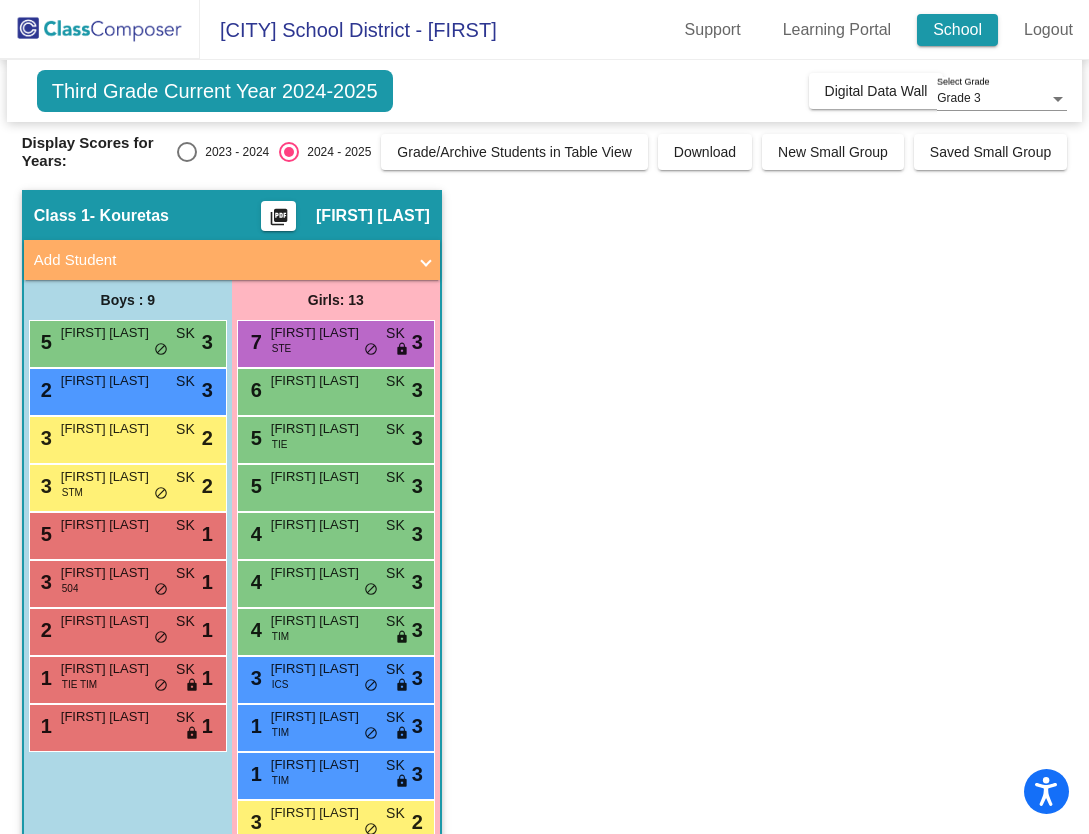 click on "School" 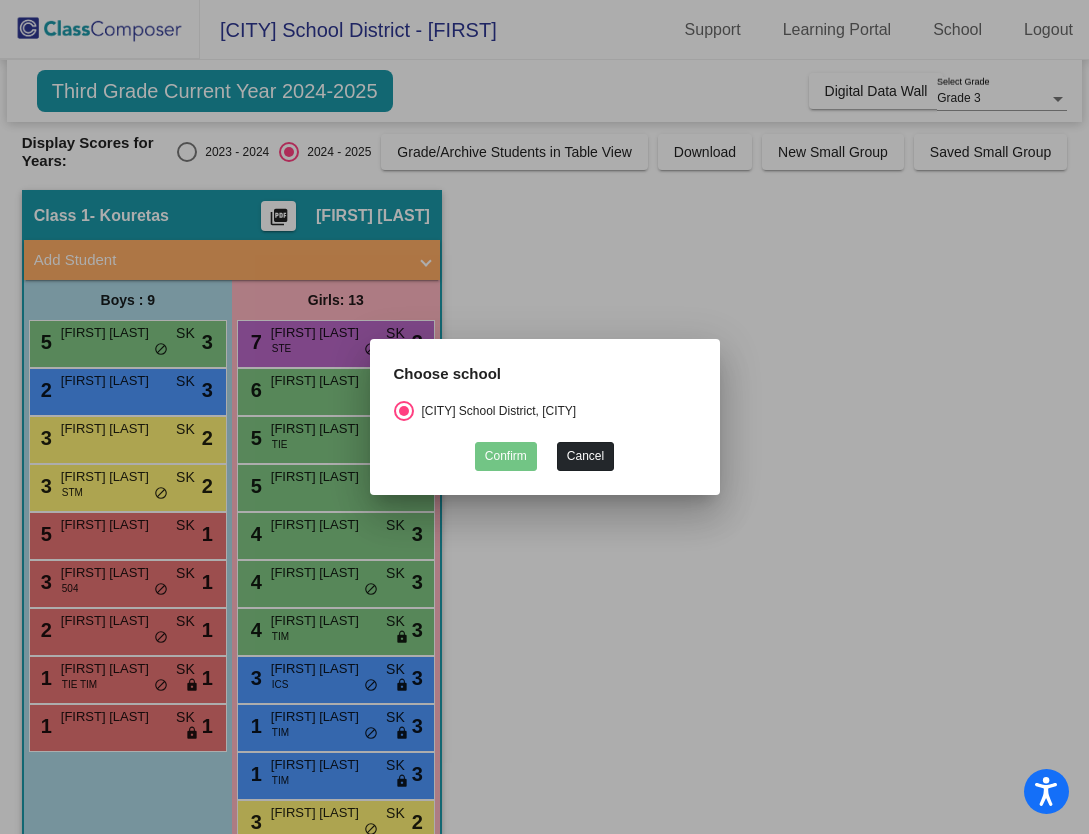 click on "Cancel" at bounding box center [585, 456] 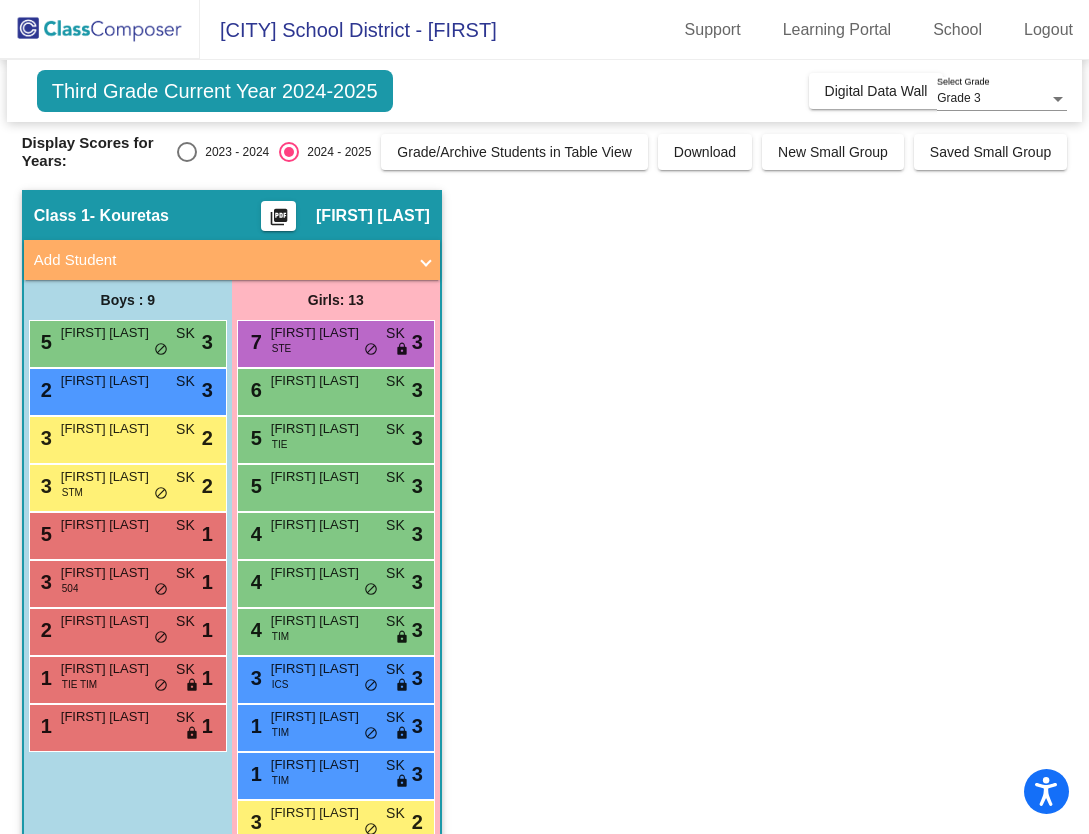 click 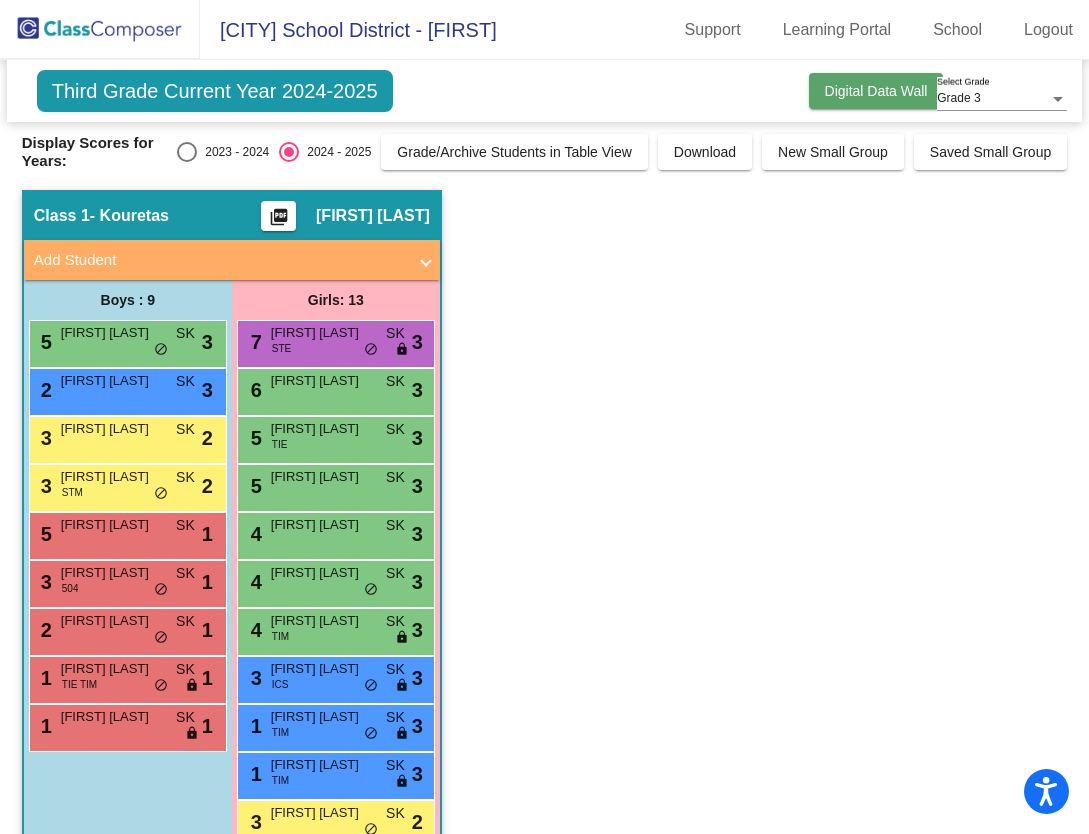 click on "Digital Data Wall" 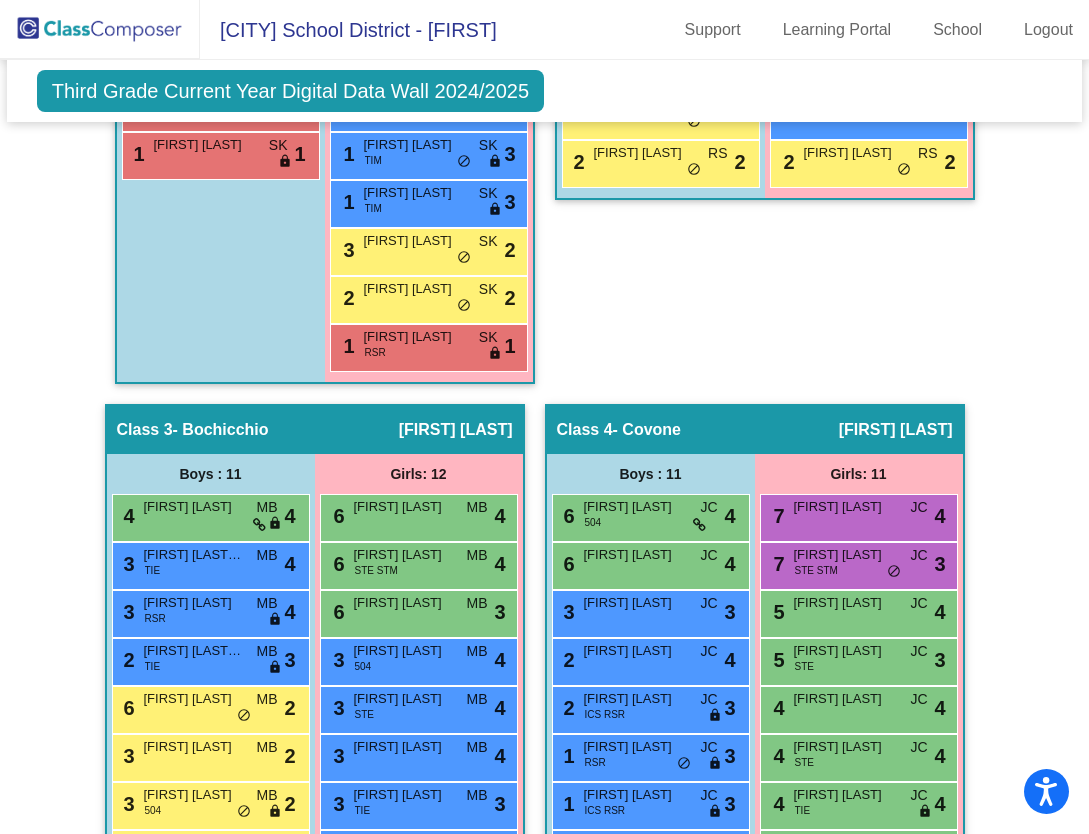 scroll, scrollTop: 0, scrollLeft: 0, axis: both 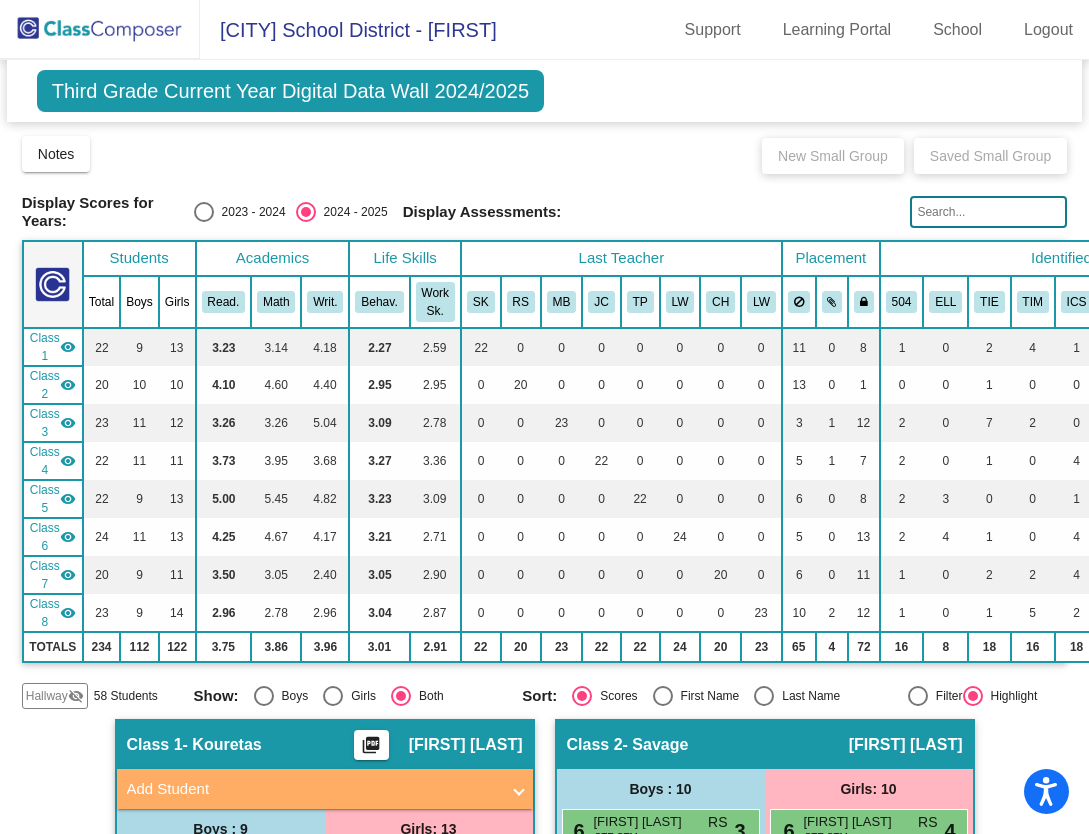 click on "Third Grade Current Year Digital Data Wall 2024/2025" 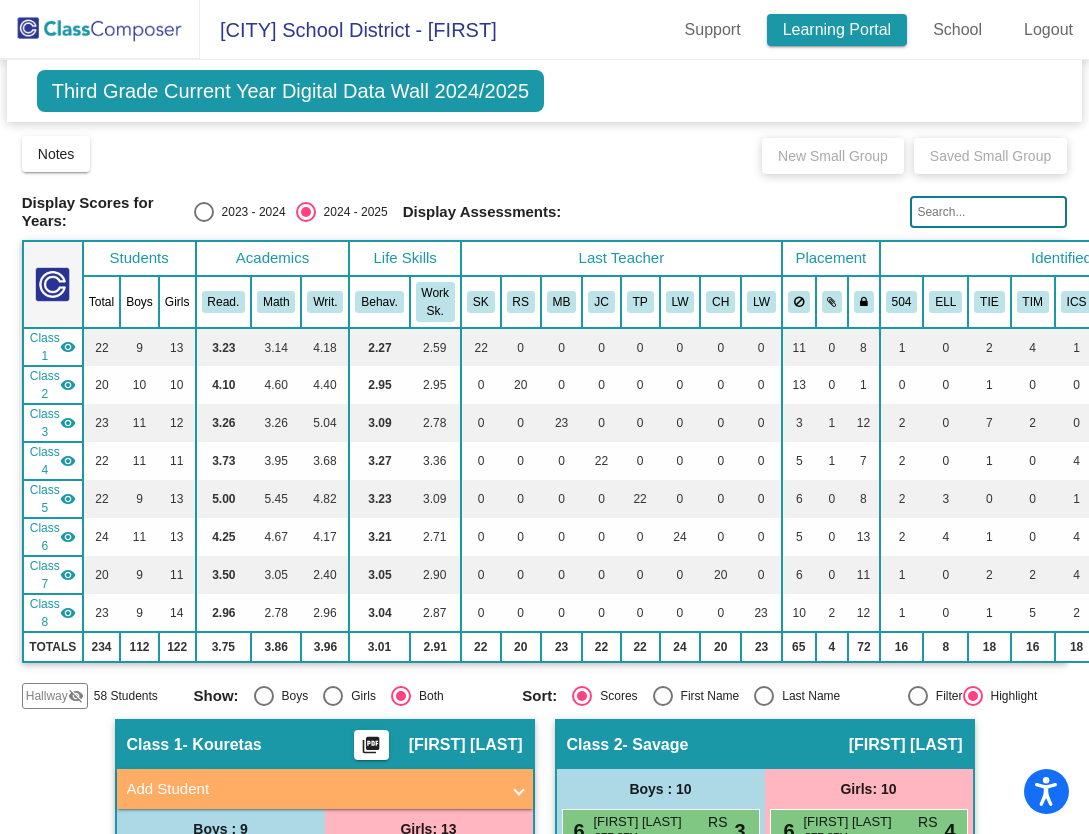click on "Learning Portal" 